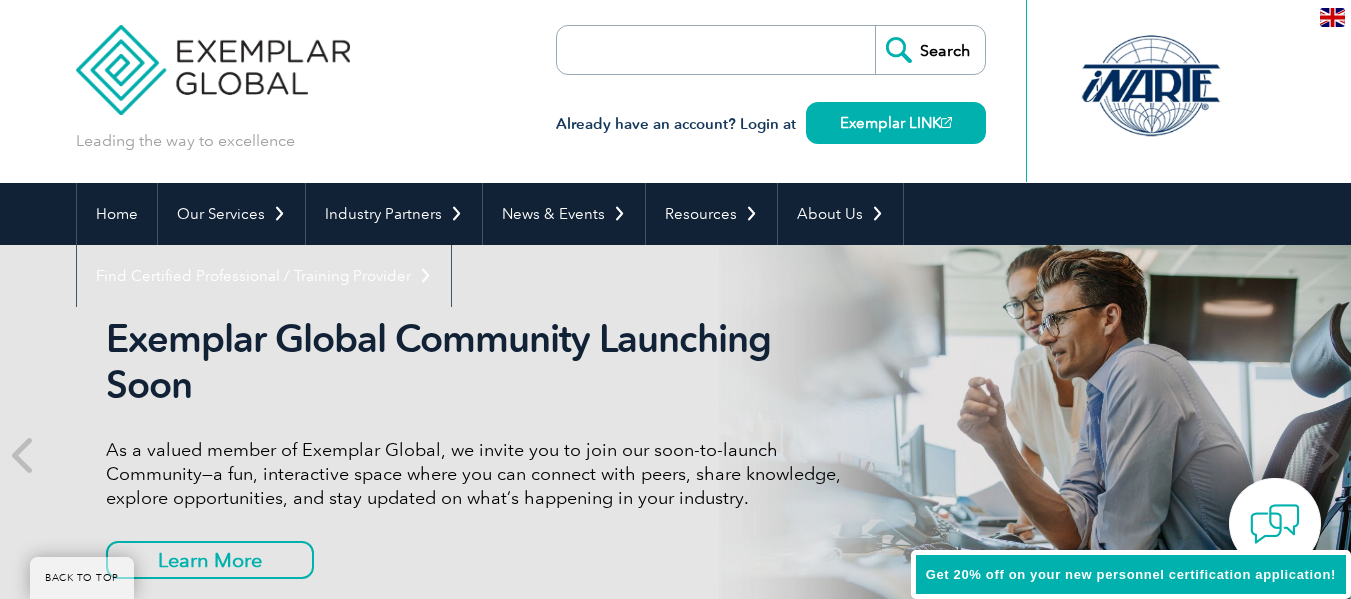 scroll, scrollTop: 0, scrollLeft: 0, axis: both 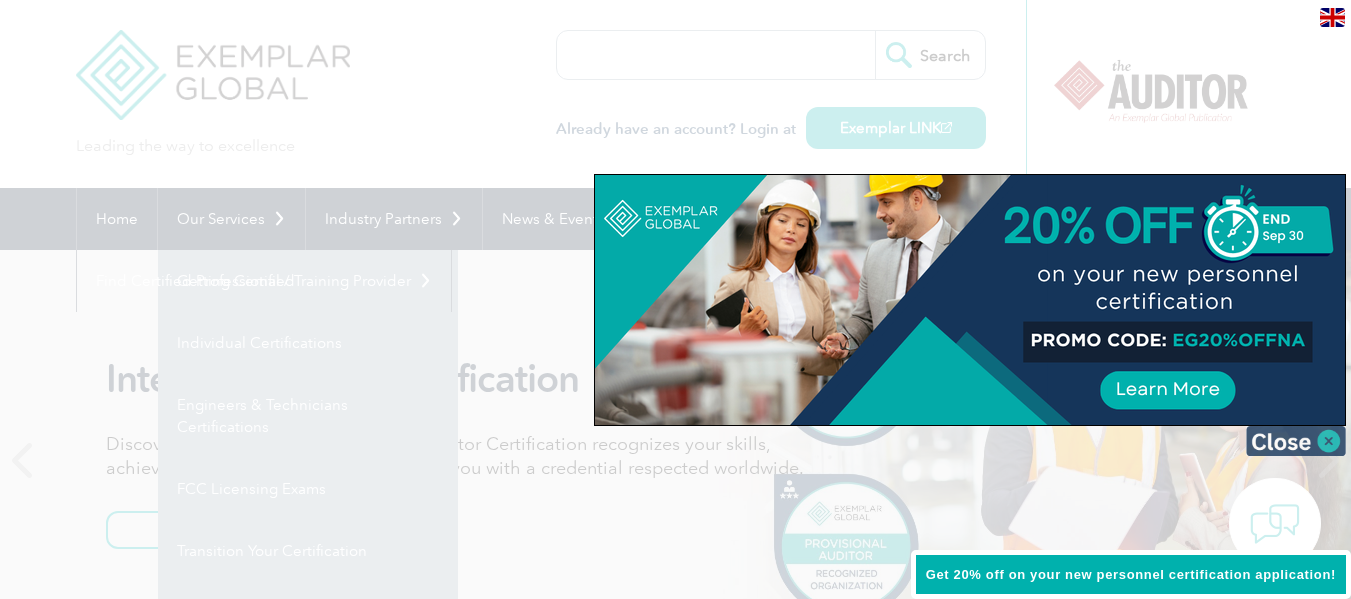 click at bounding box center [1296, 441] 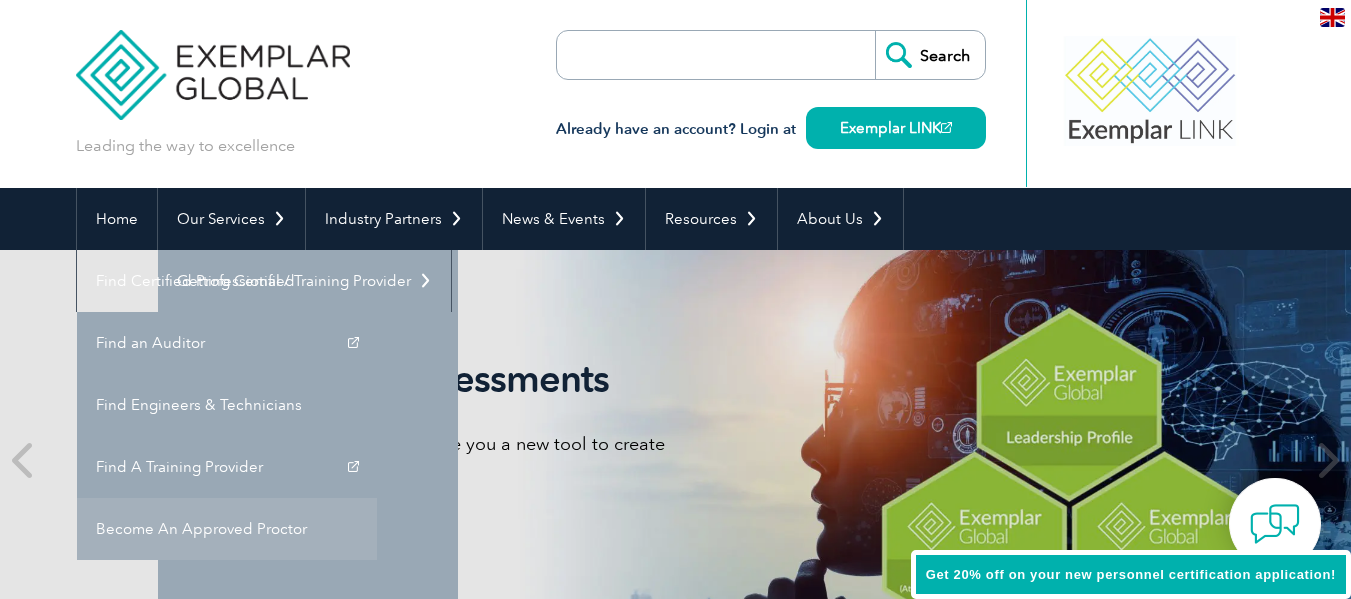 click on "Become An Approved Proctor" at bounding box center (227, 529) 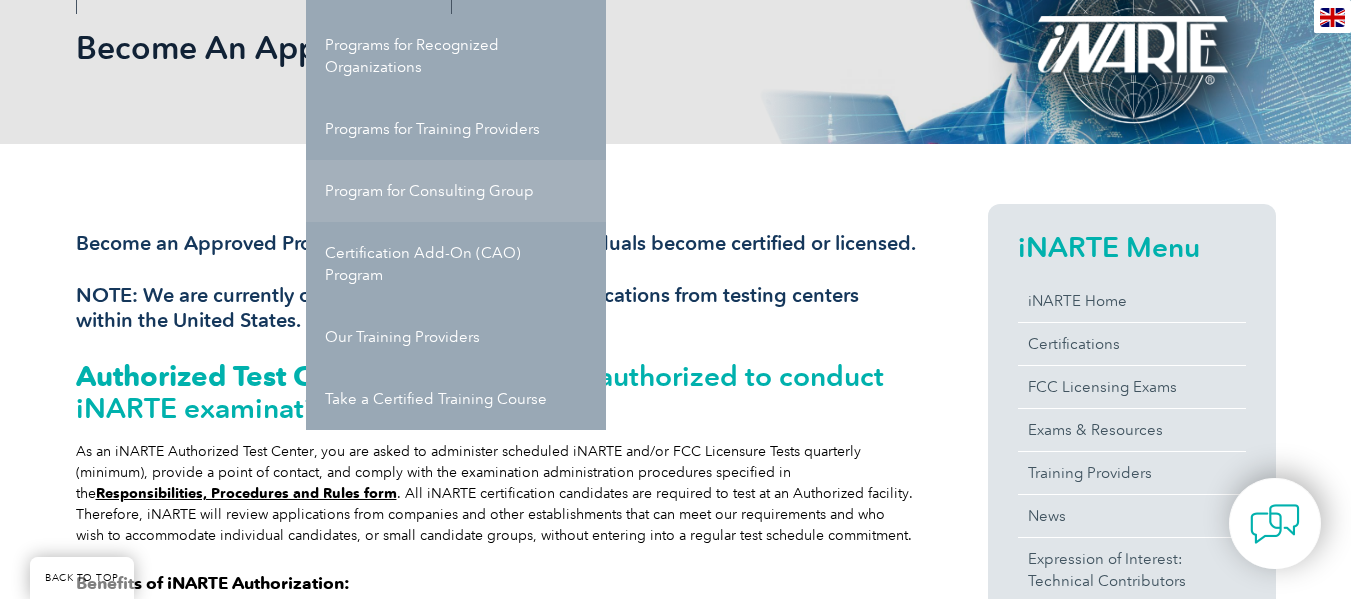 scroll, scrollTop: 300, scrollLeft: 0, axis: vertical 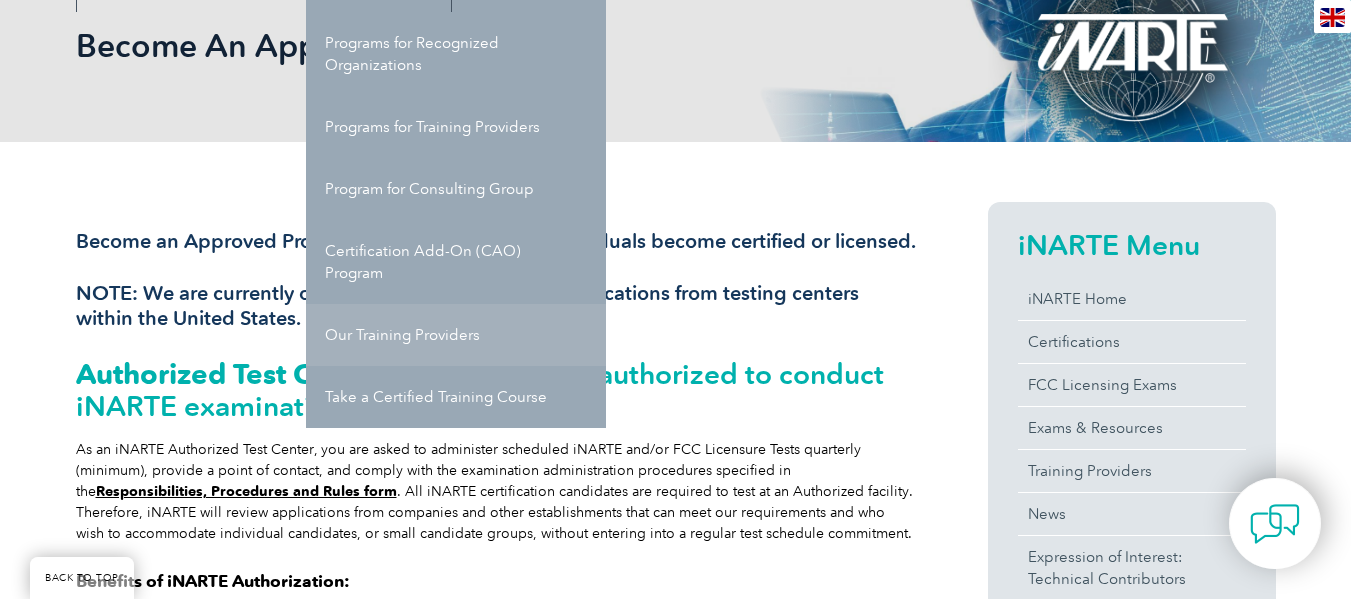 click on "Our Training Providers" at bounding box center [456, 335] 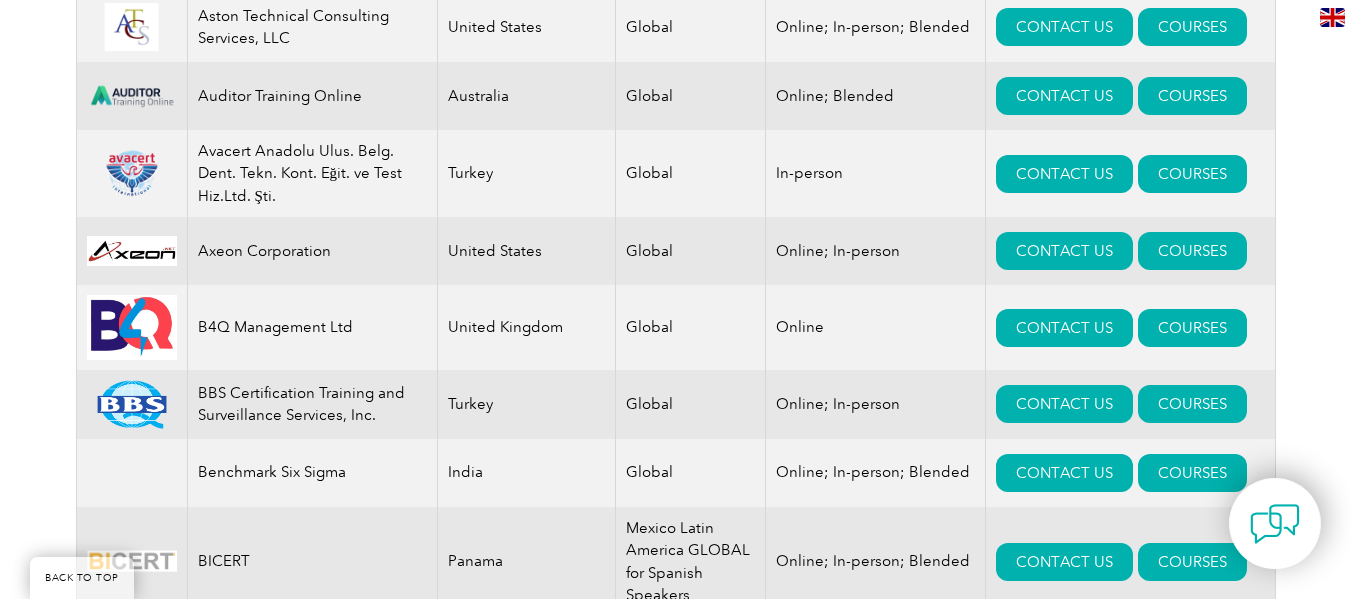 scroll, scrollTop: 2567, scrollLeft: 0, axis: vertical 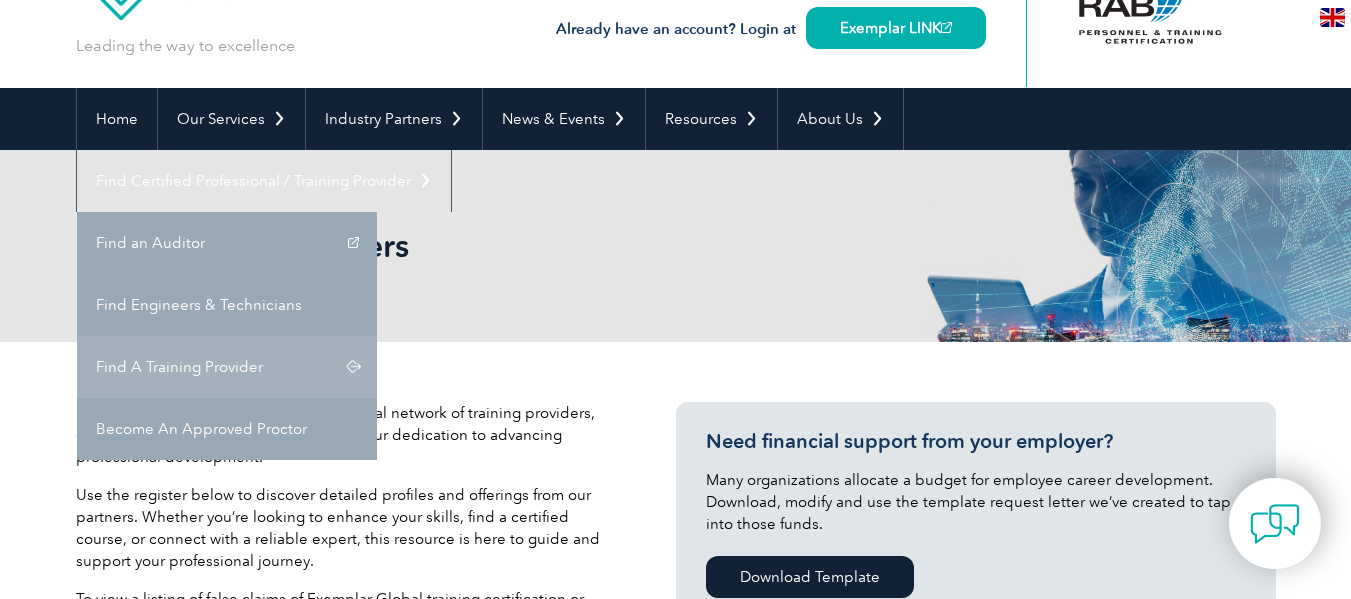 click on "Find A Training Provider" at bounding box center (227, 367) 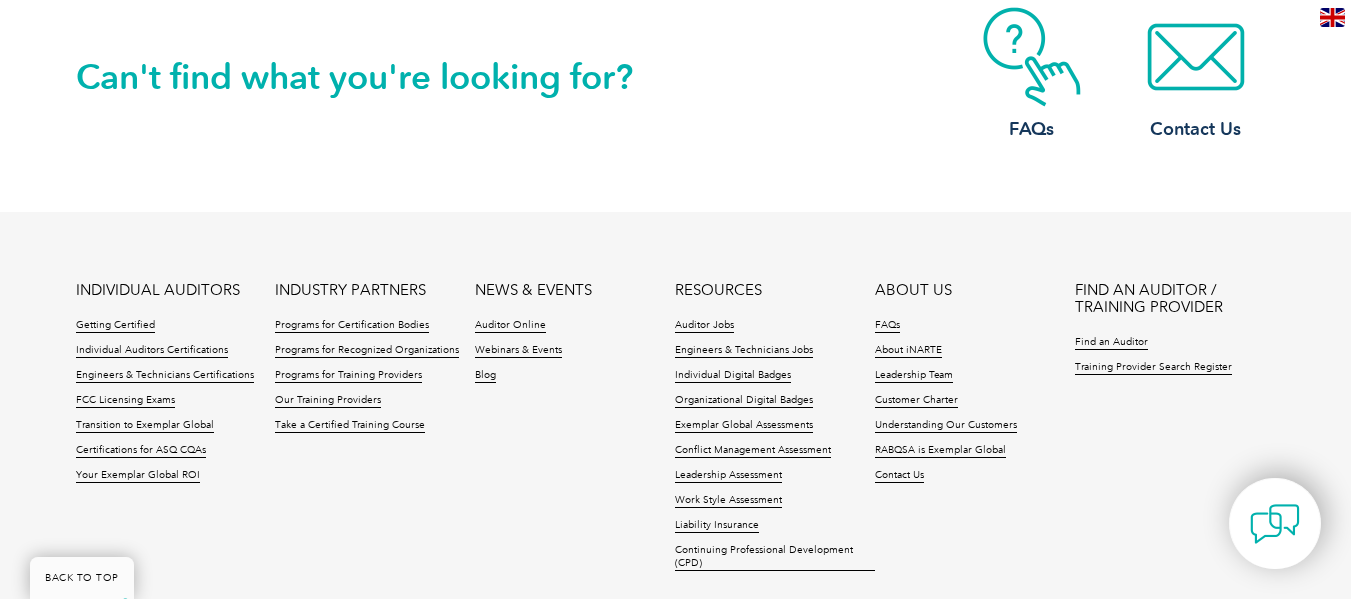 scroll, scrollTop: 24800, scrollLeft: 0, axis: vertical 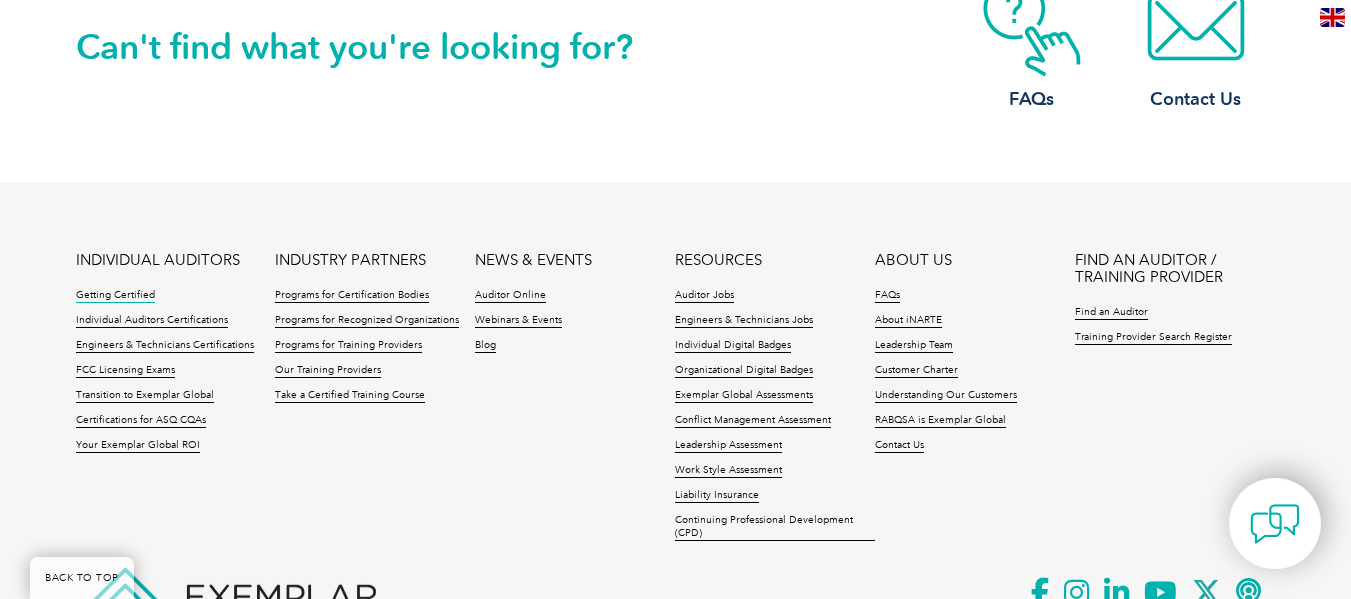 click on "Getting Certified" at bounding box center (115, 296) 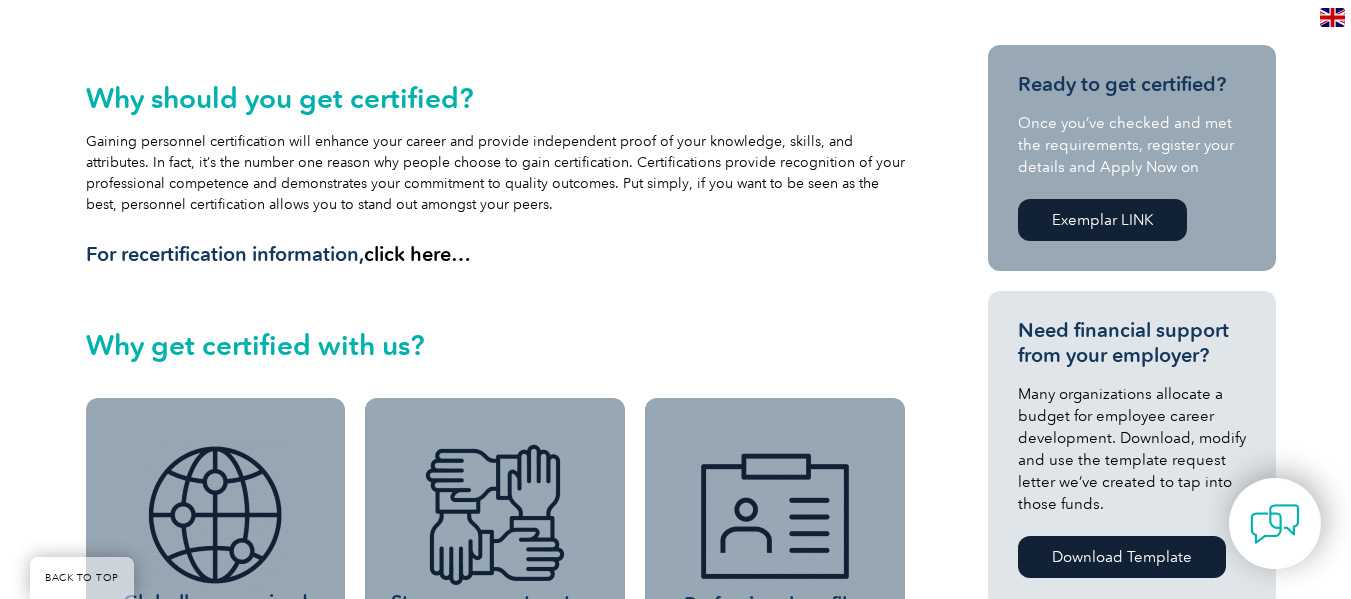 scroll, scrollTop: 500, scrollLeft: 0, axis: vertical 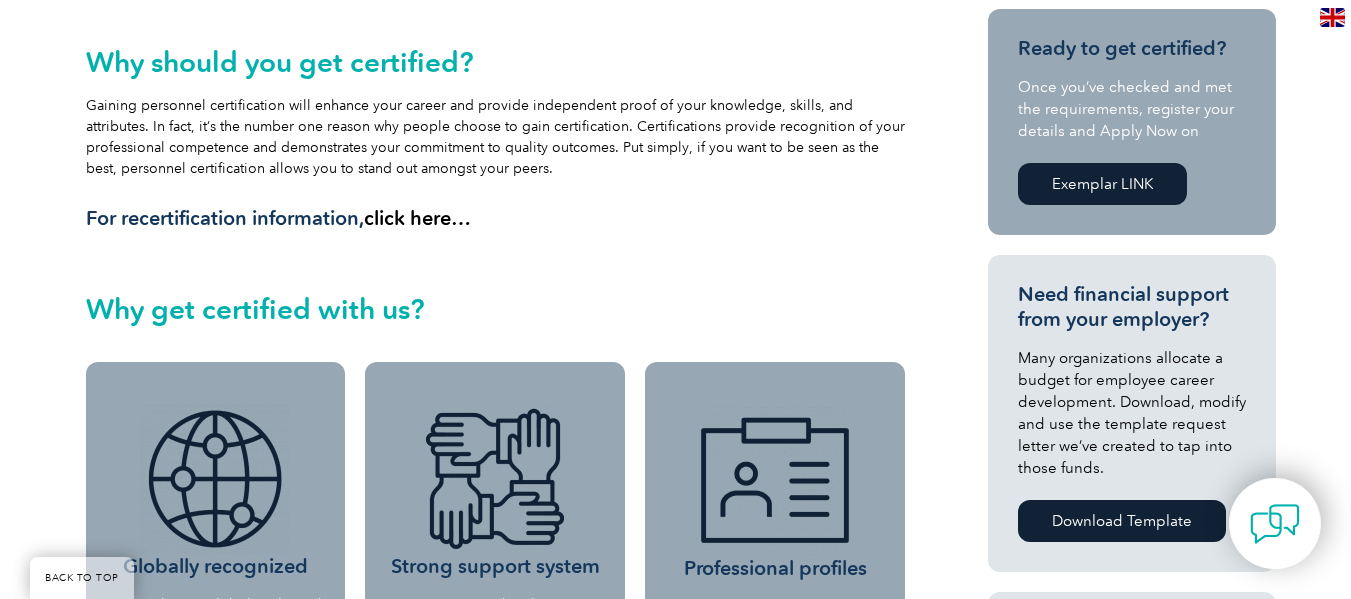 click on "Exemplar LINK" at bounding box center (1102, 184) 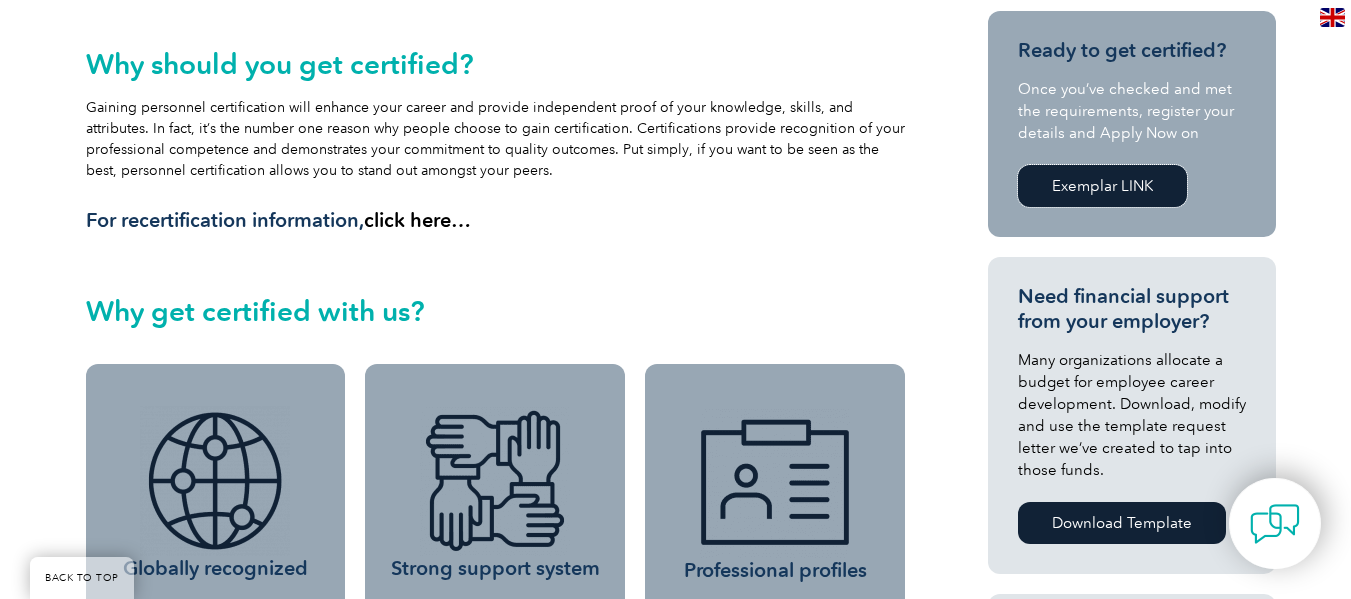 scroll, scrollTop: 500, scrollLeft: 0, axis: vertical 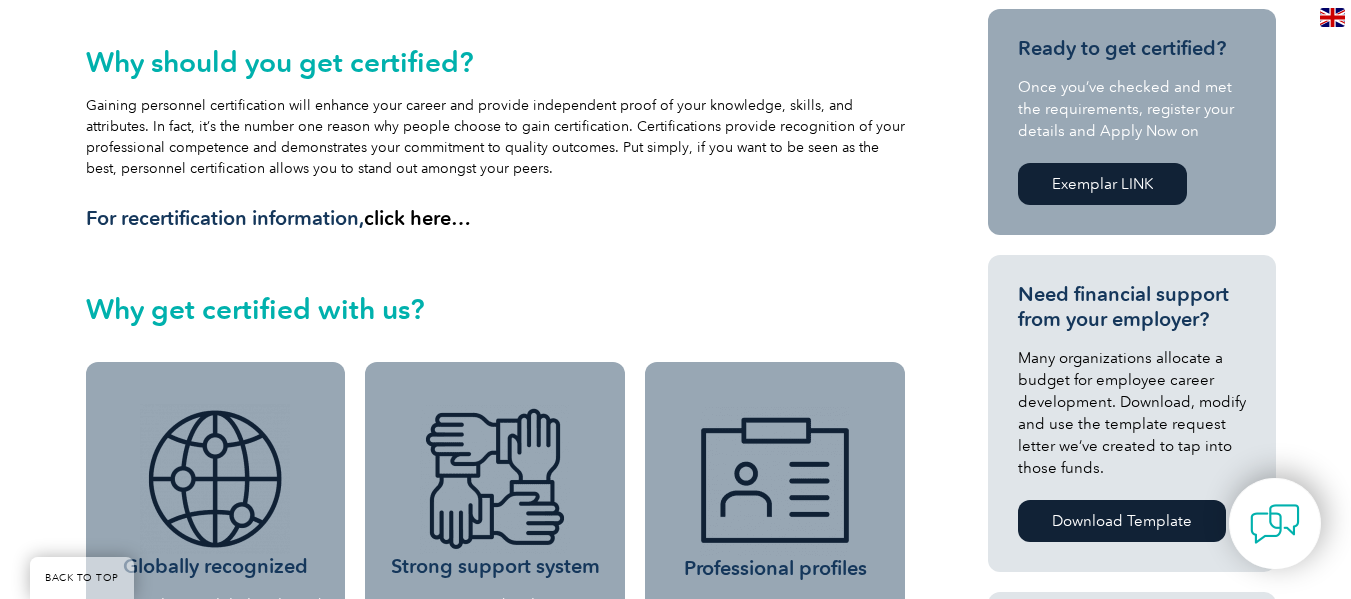 click on "Exemplar LINK" at bounding box center [1102, 184] 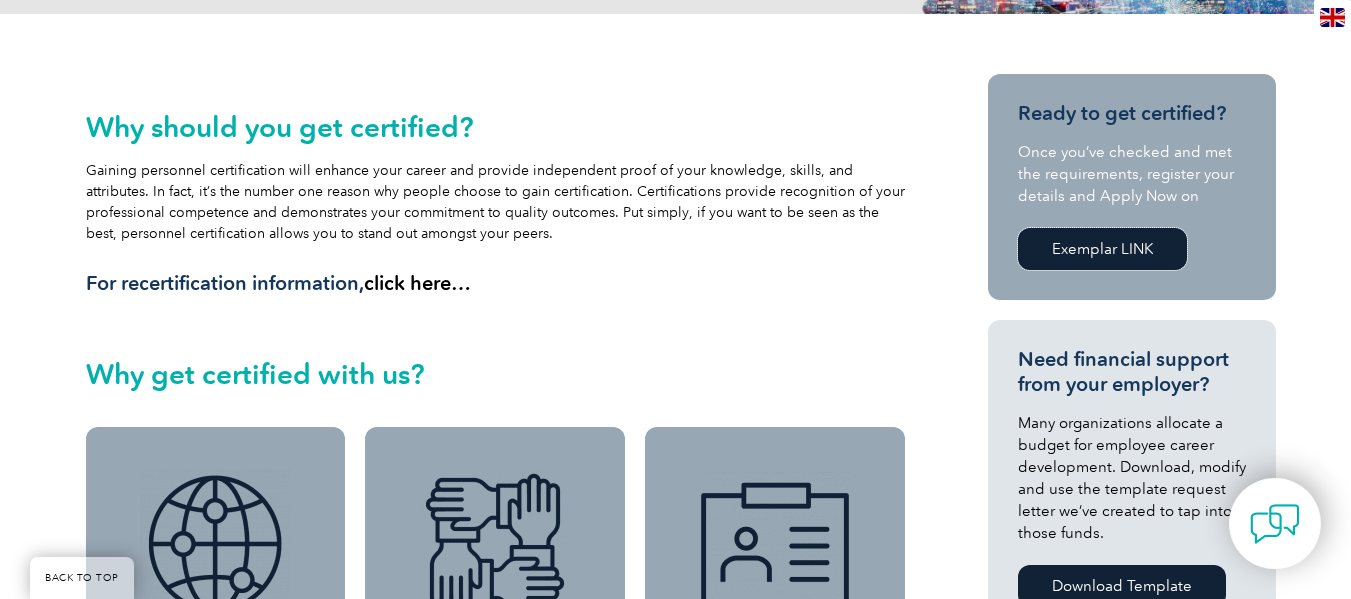 scroll, scrollTop: 400, scrollLeft: 0, axis: vertical 